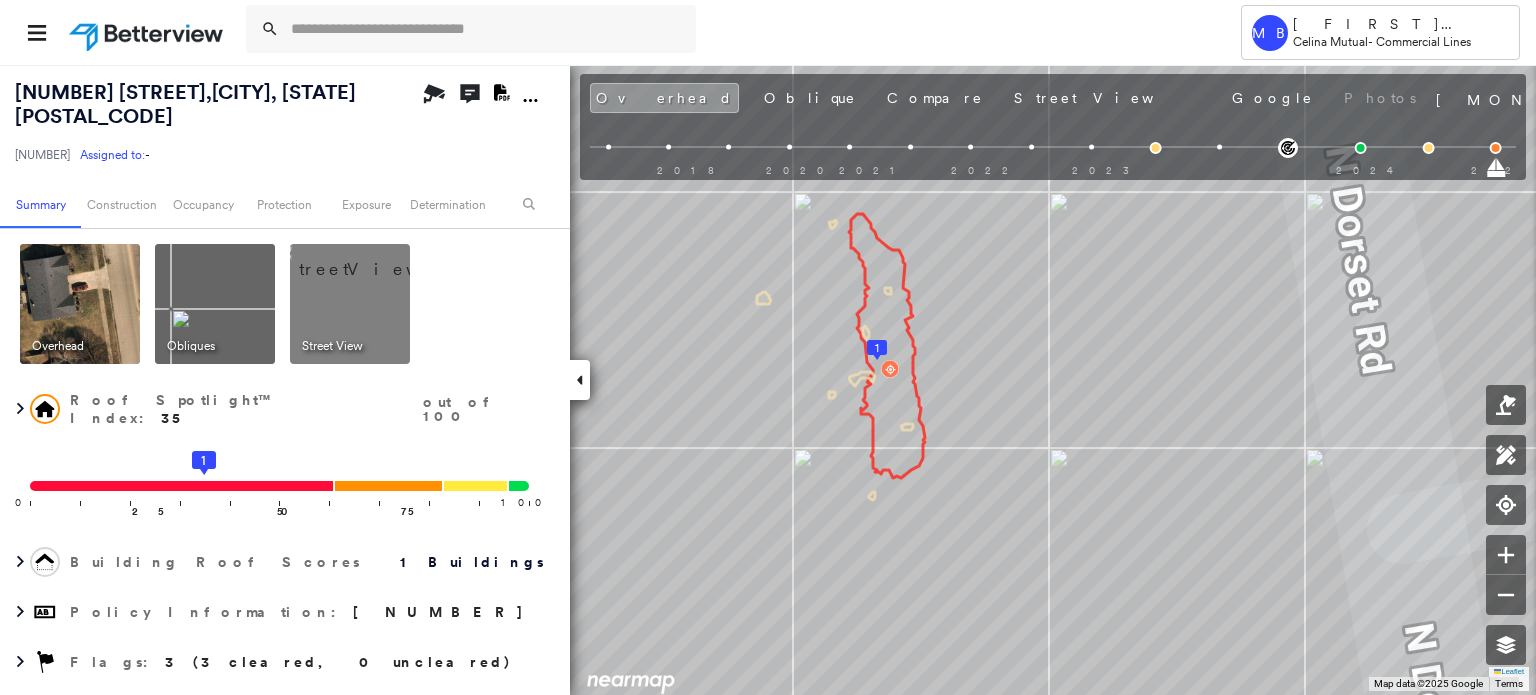 scroll, scrollTop: 0, scrollLeft: 0, axis: both 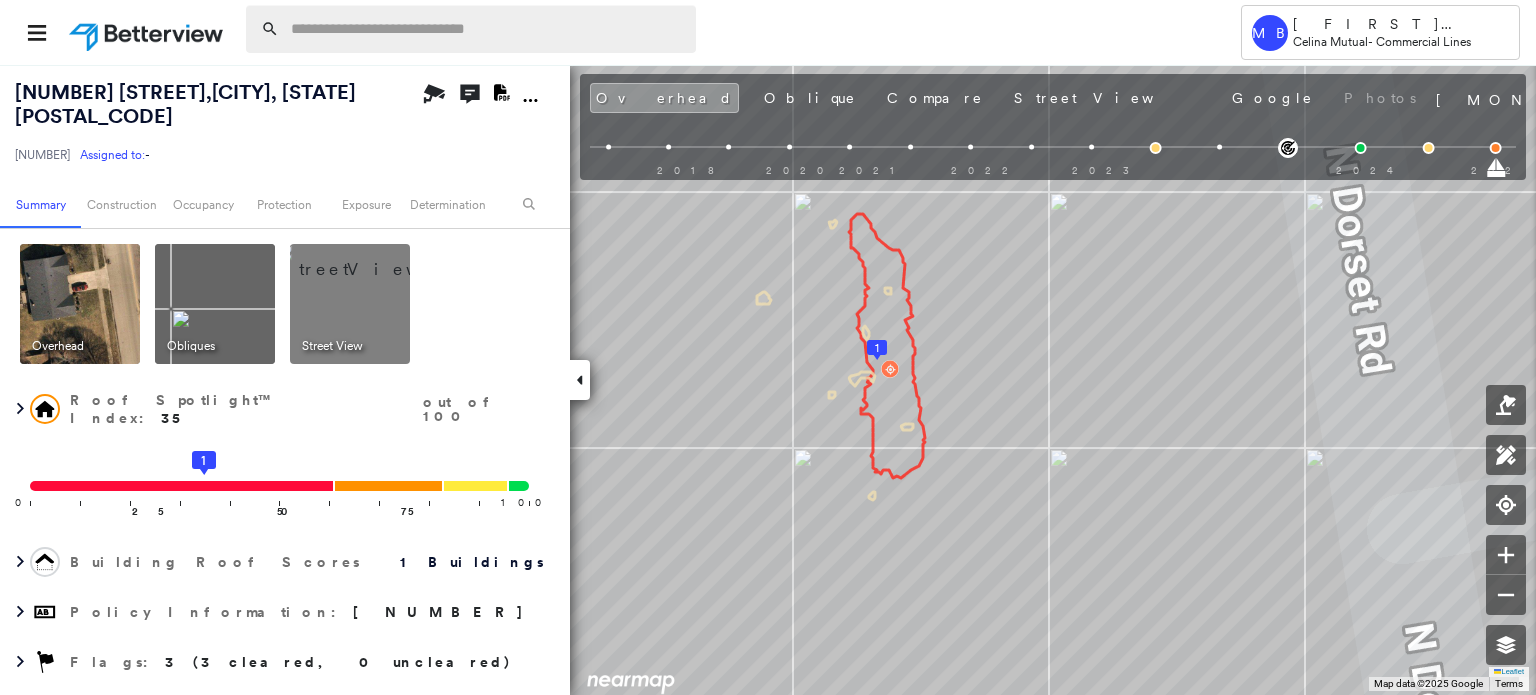 click at bounding box center [487, 29] 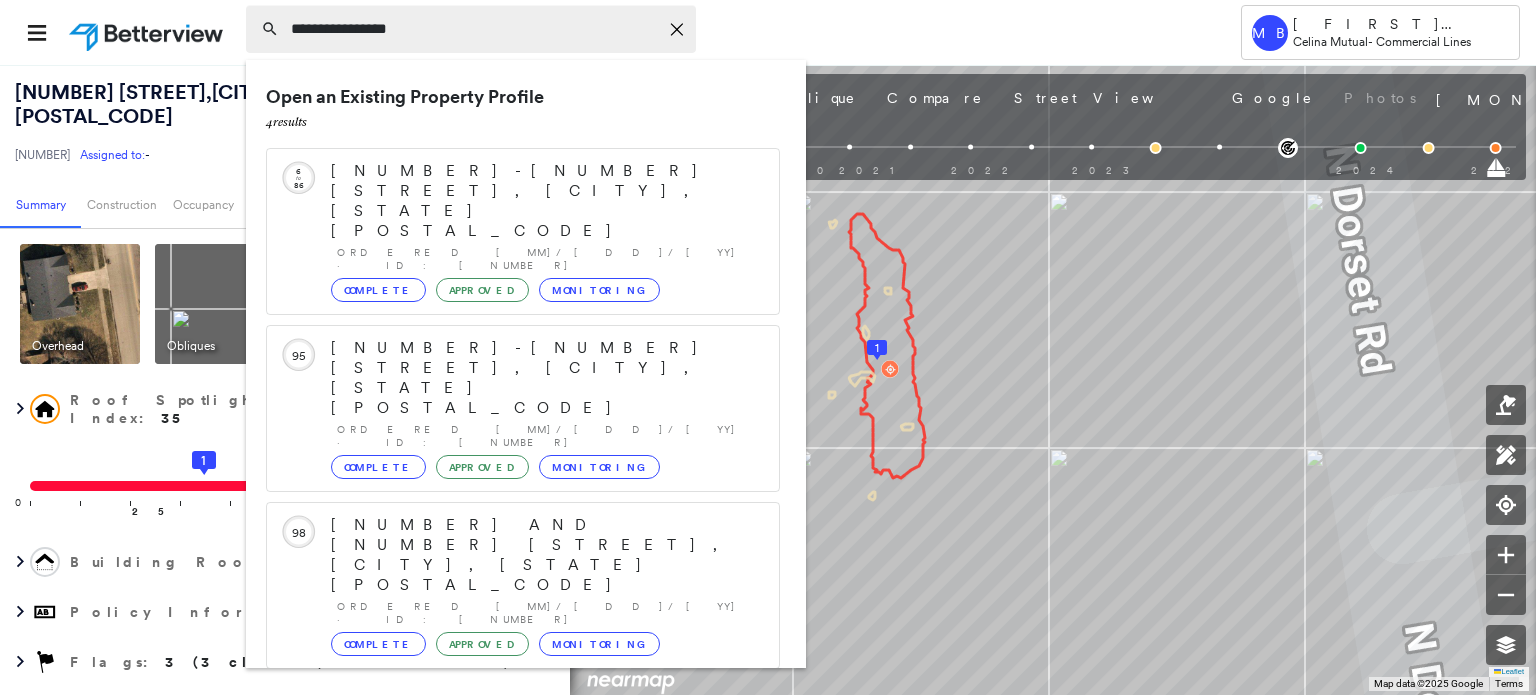 click on "**********" at bounding box center (474, 29) 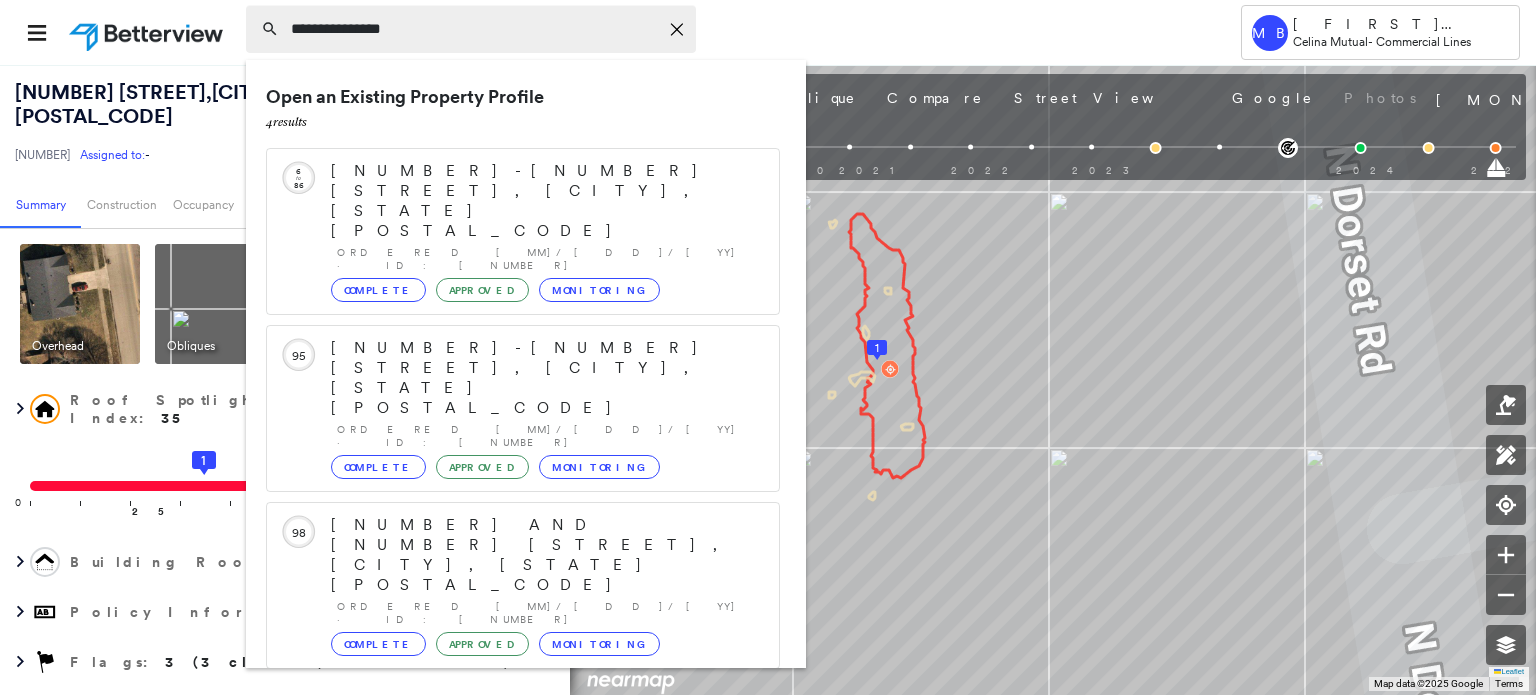 click on "**********" at bounding box center [474, 29] 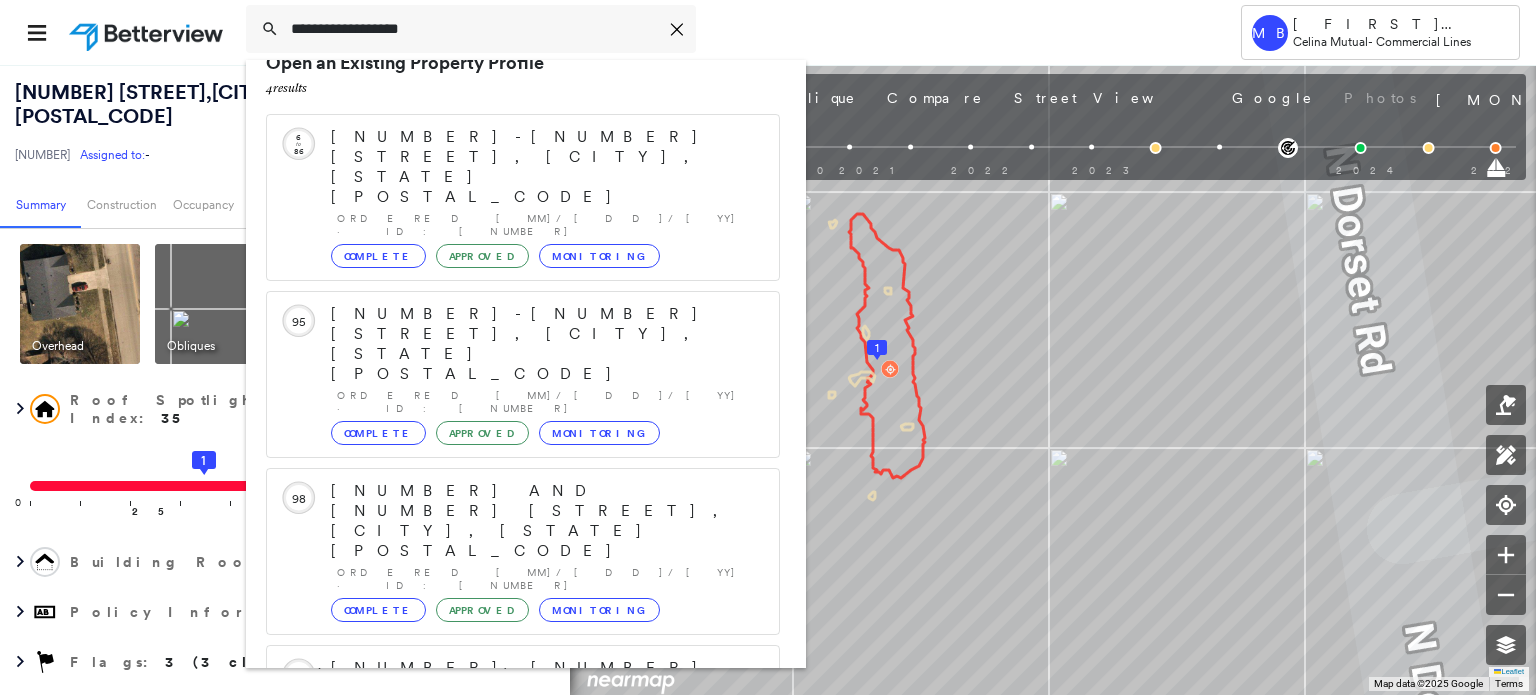 scroll, scrollTop: 52, scrollLeft: 0, axis: vertical 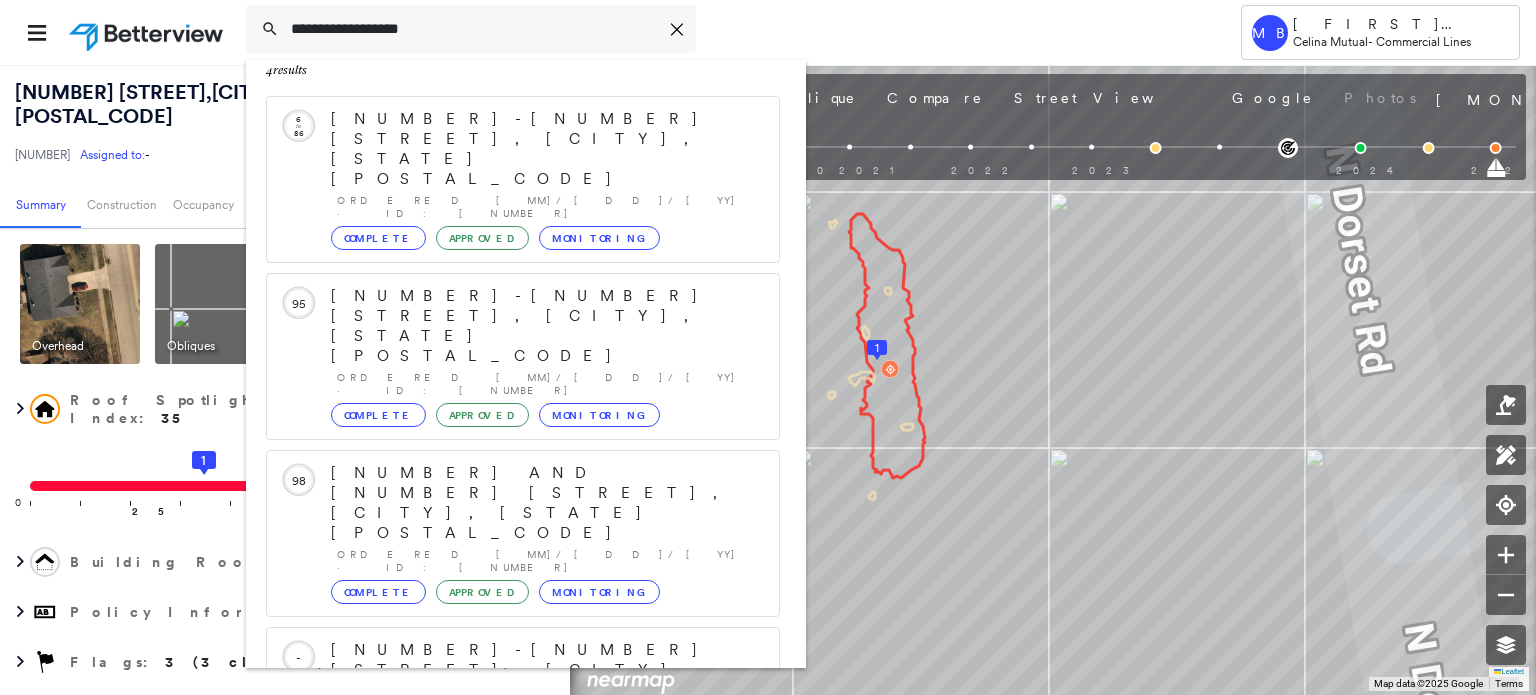 type on "**********" 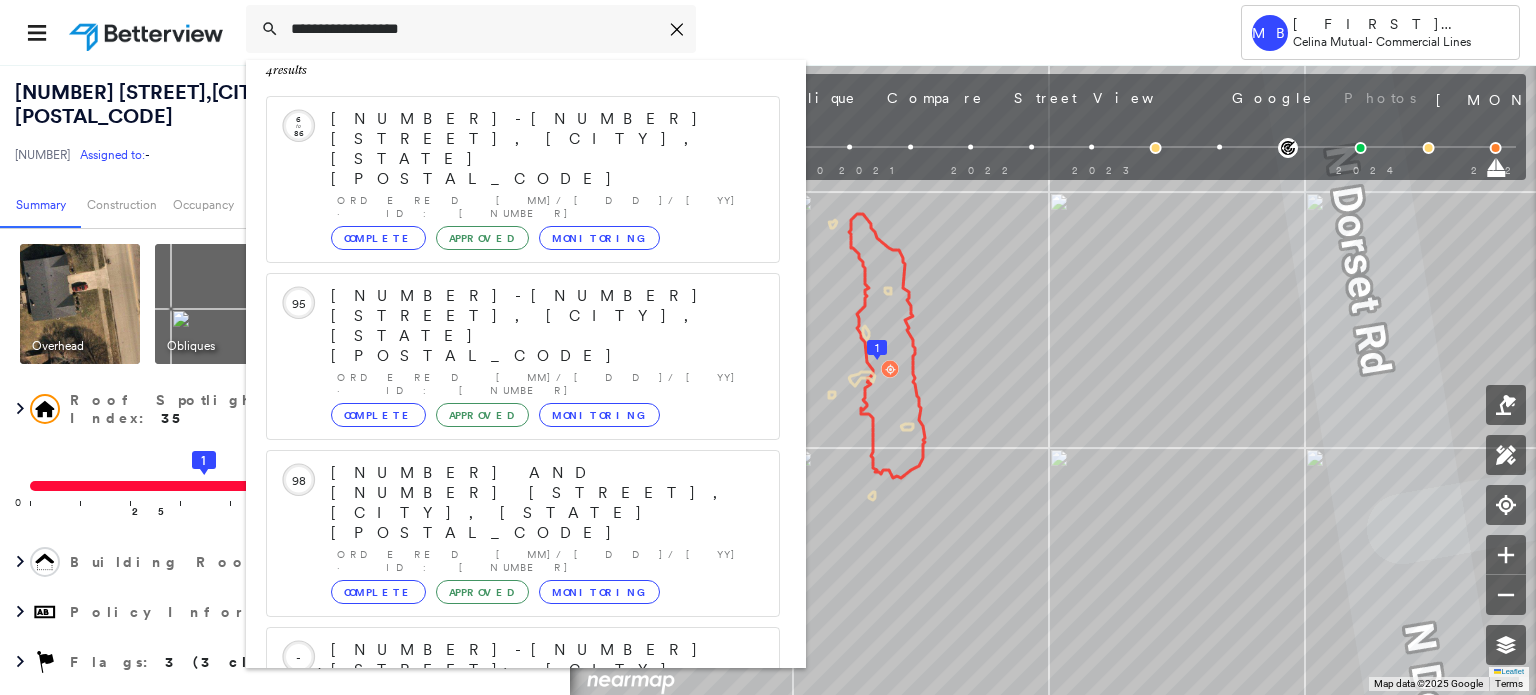 click 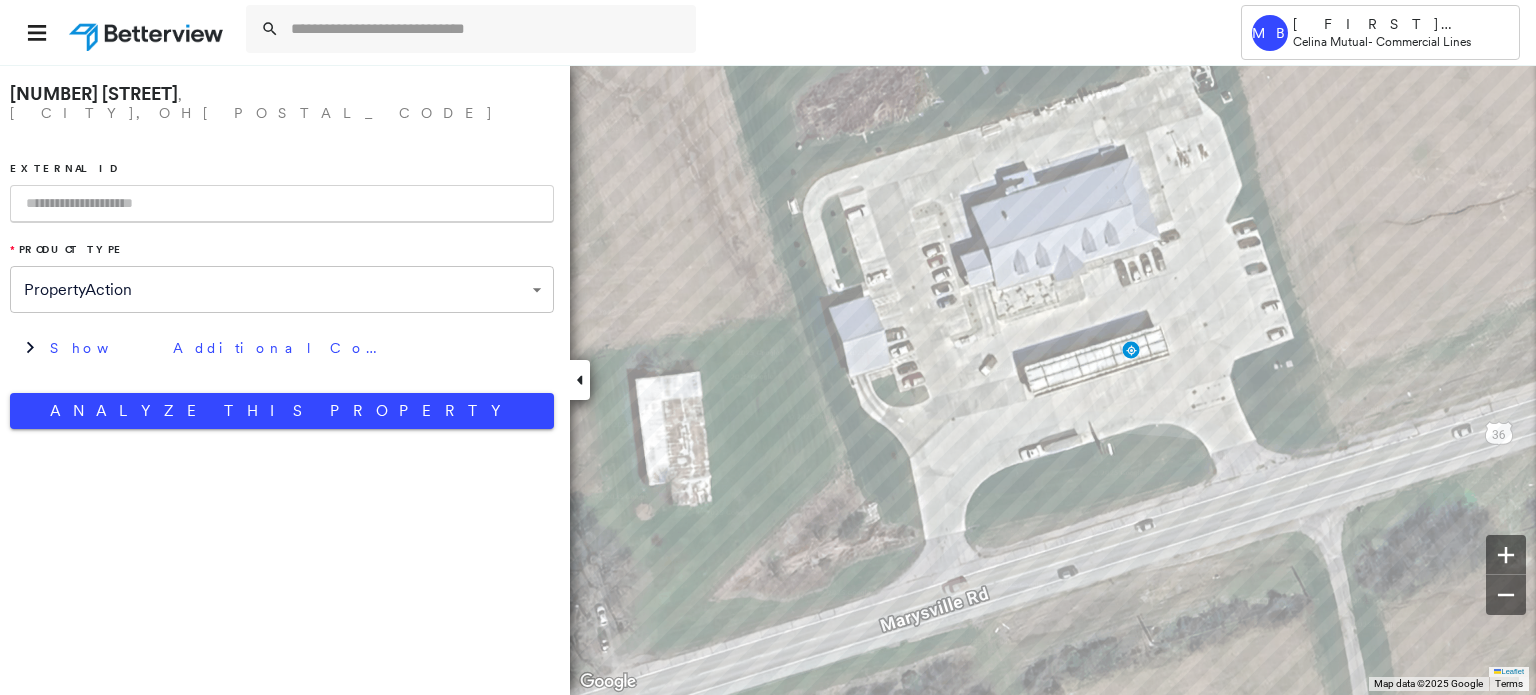 click at bounding box center (282, 204) 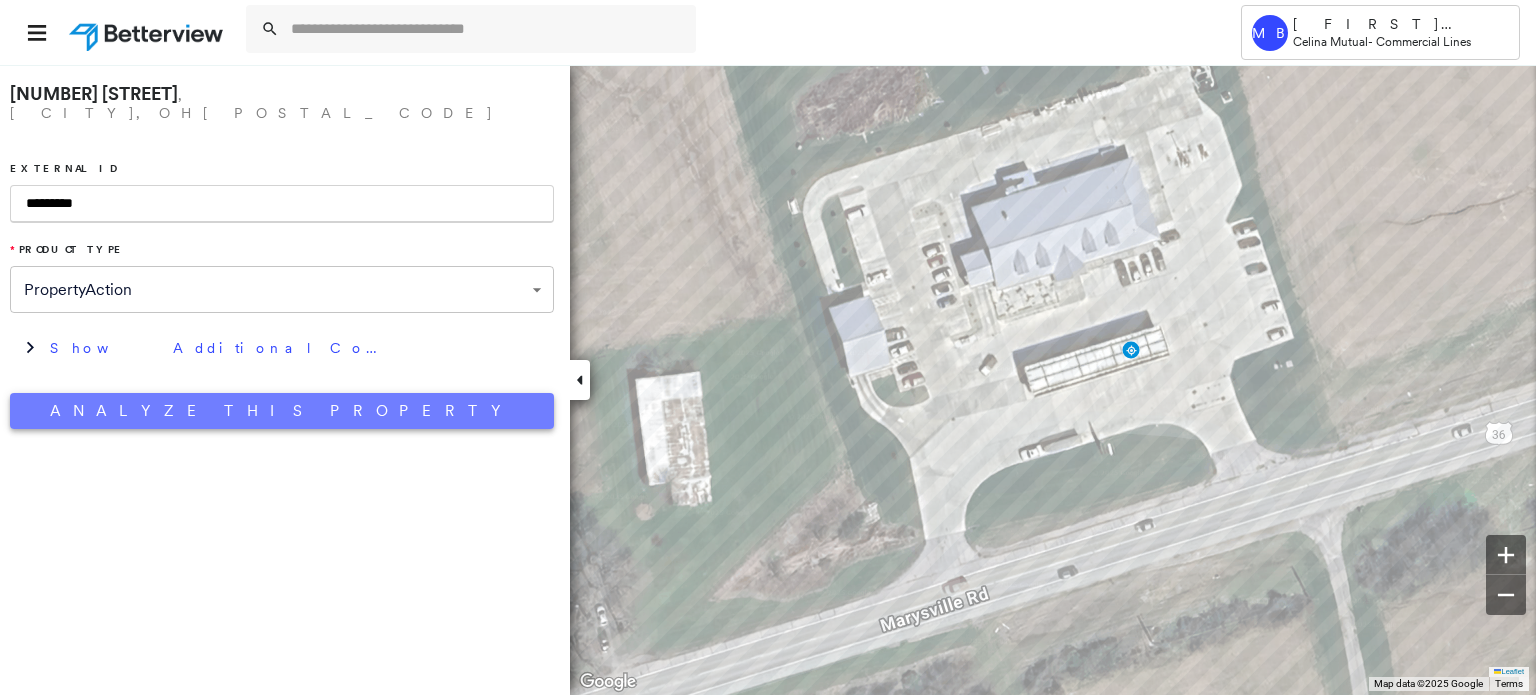 type on "*********" 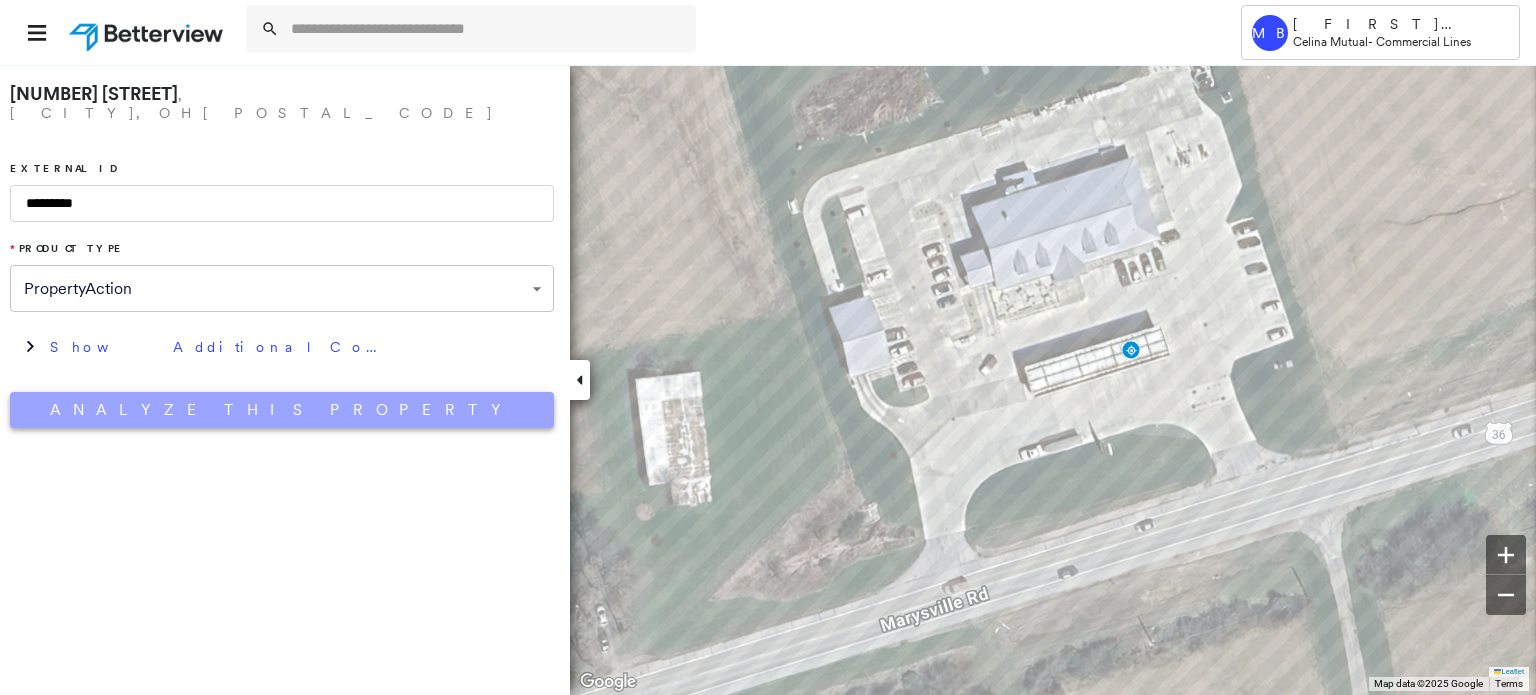 click on "Analyze This Property" at bounding box center [282, 410] 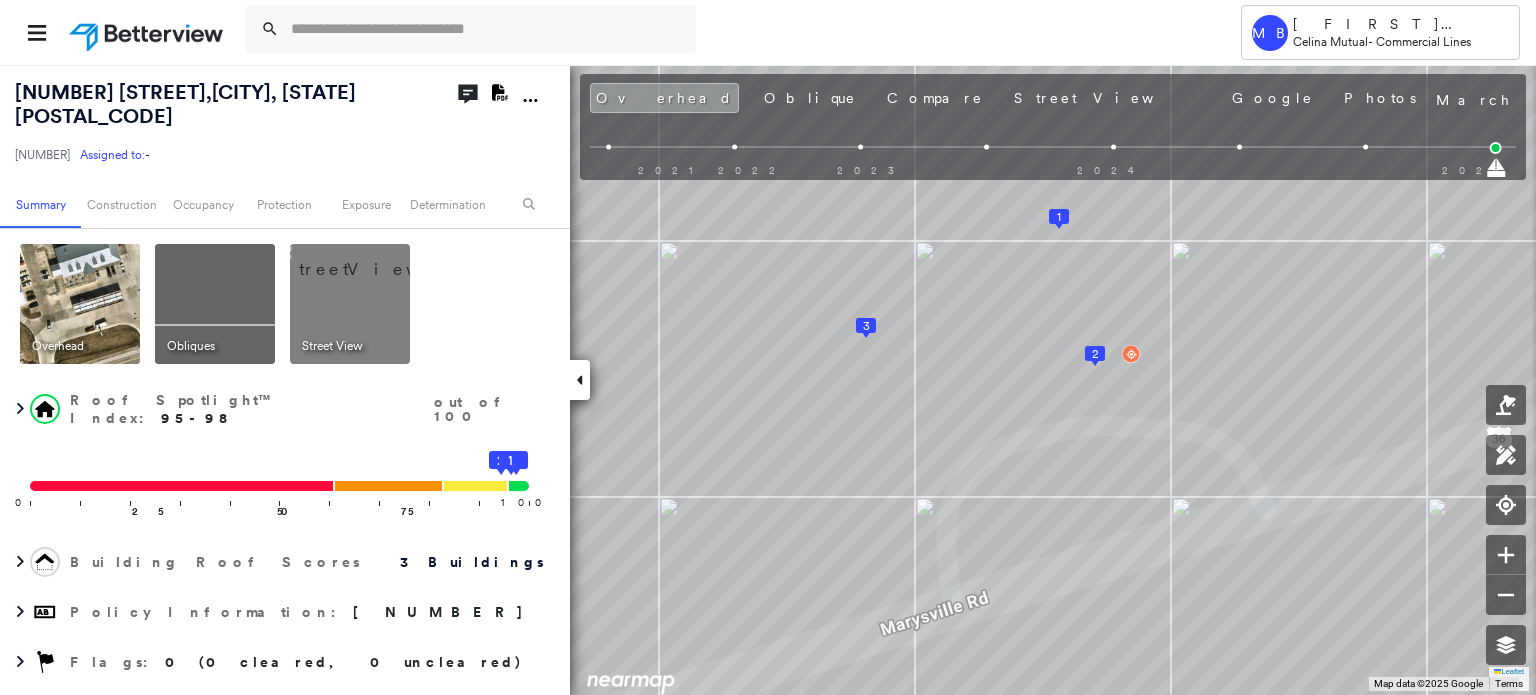 click 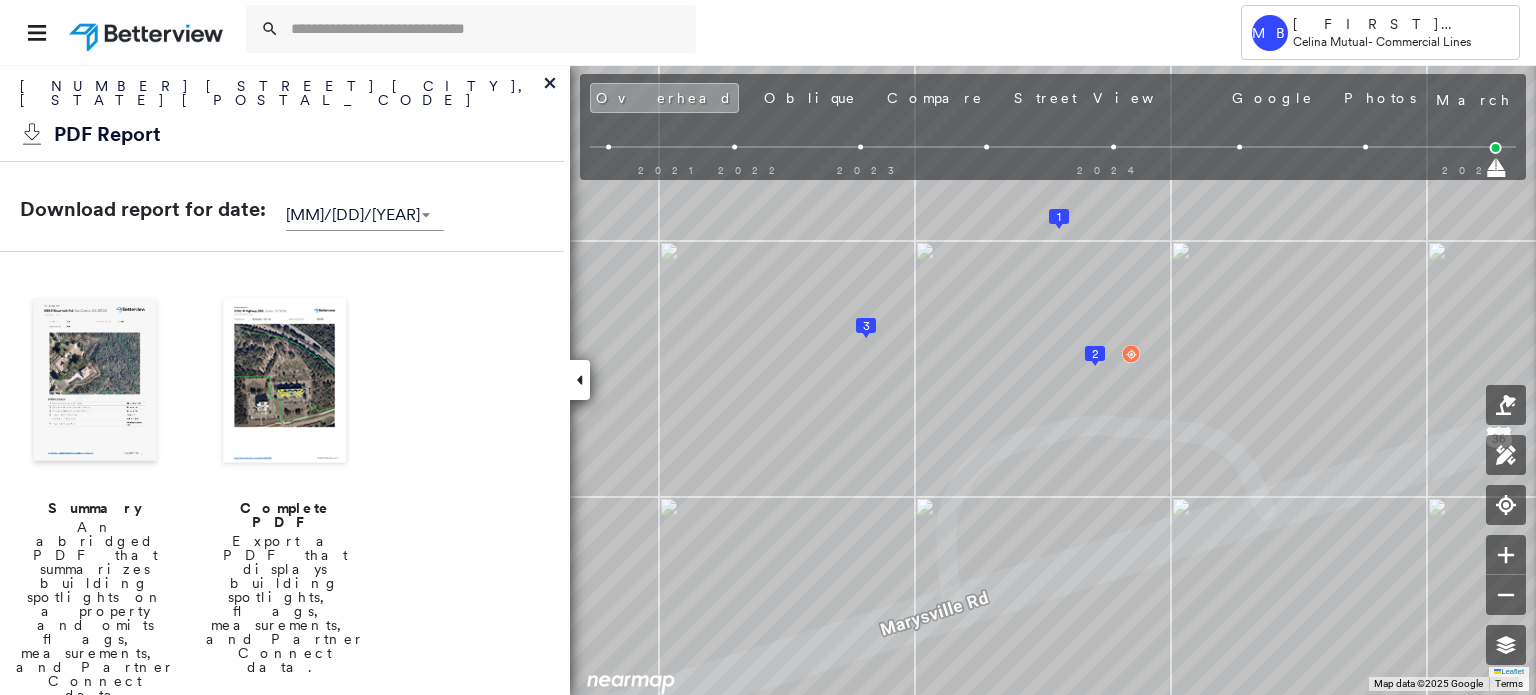 click at bounding box center (285, 382) 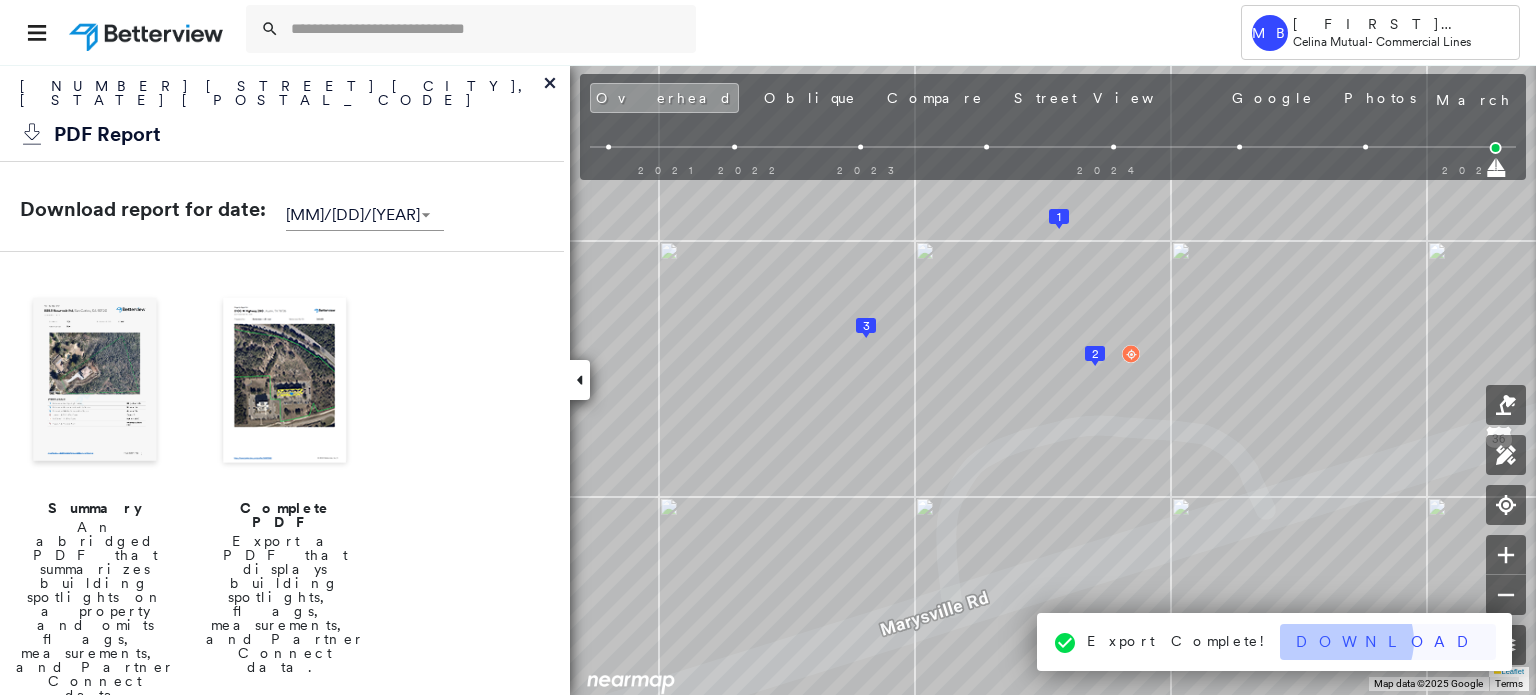 click on "Download" at bounding box center (1388, 642) 